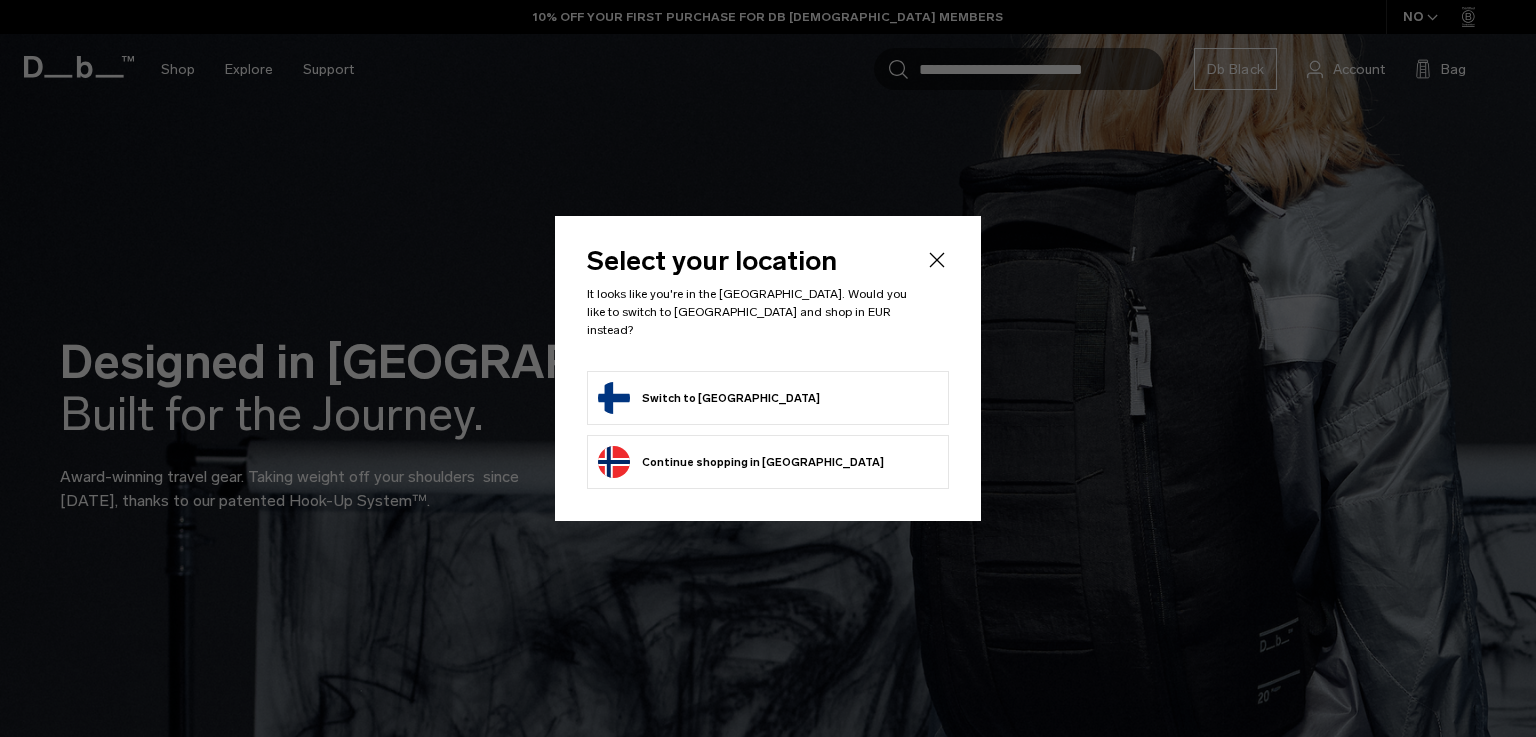 scroll, scrollTop: 0, scrollLeft: 0, axis: both 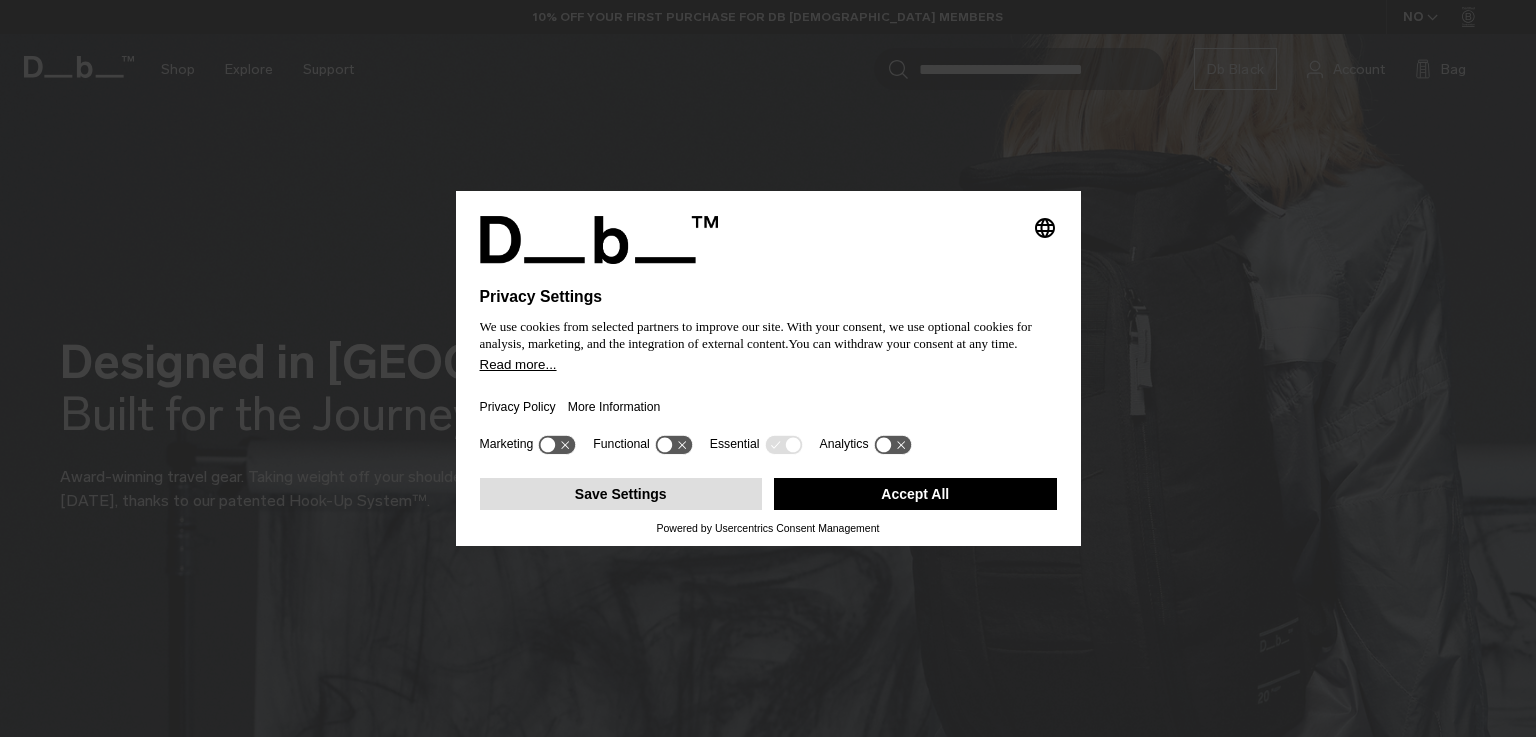 click on "Save Settings" at bounding box center [621, 494] 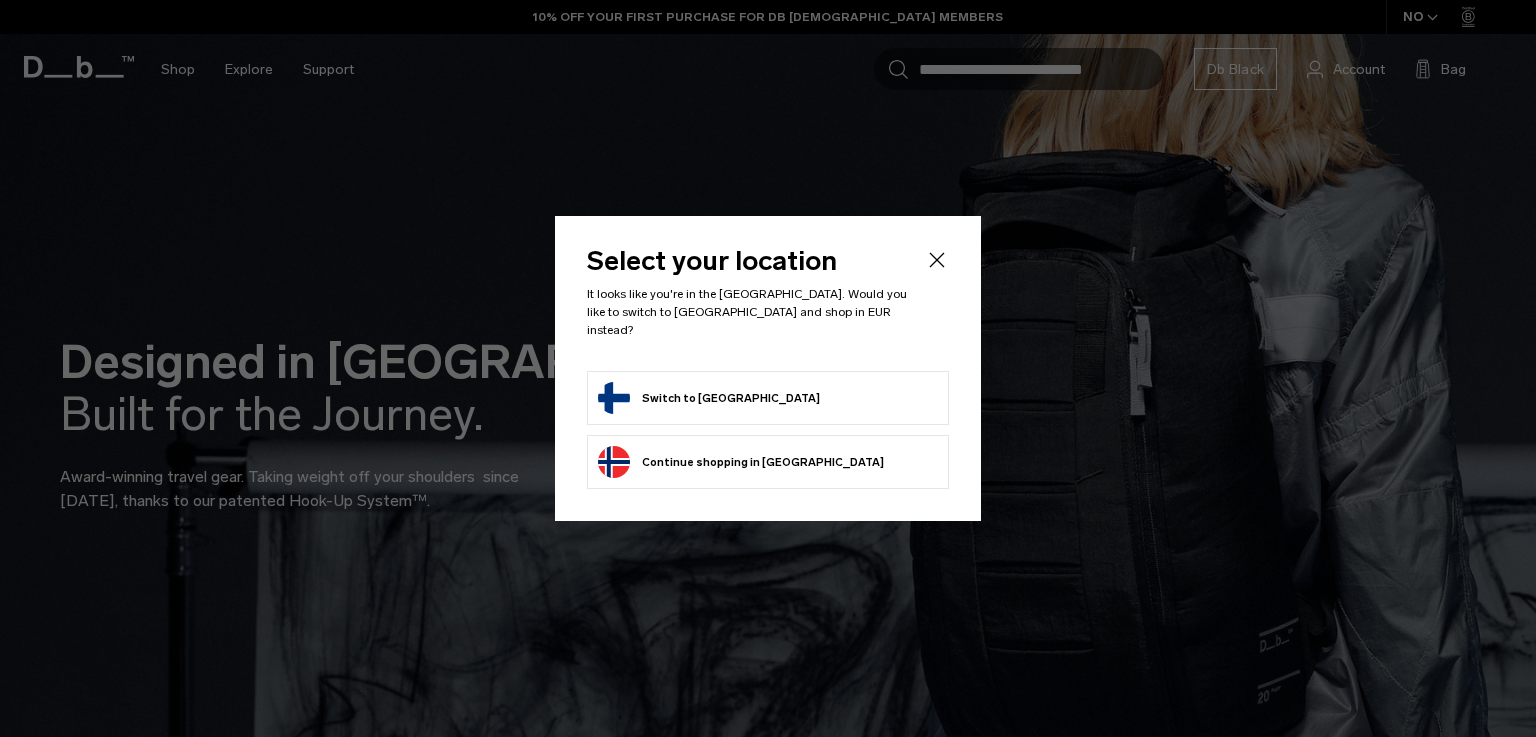 scroll, scrollTop: 0, scrollLeft: 0, axis: both 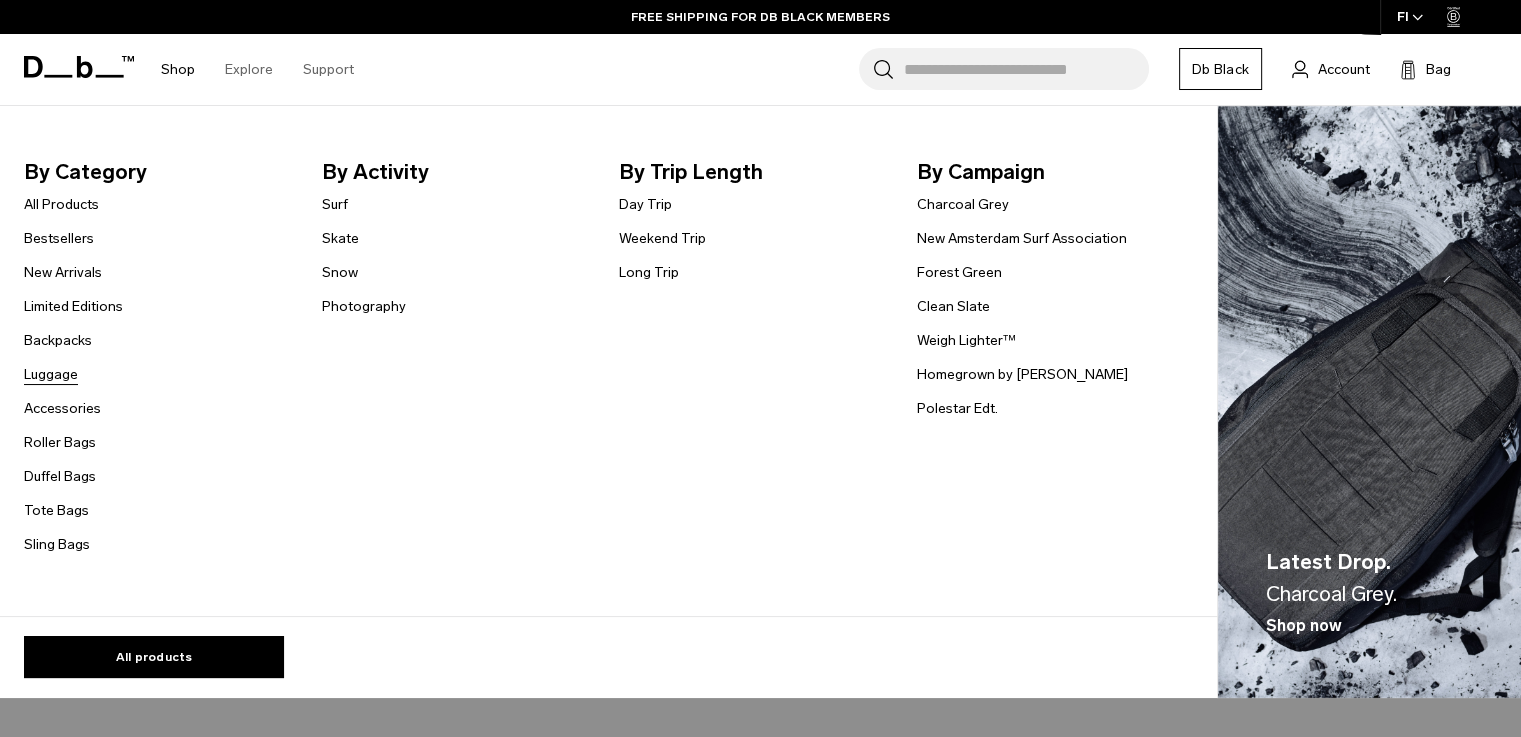 click on "Luggage" at bounding box center (51, 374) 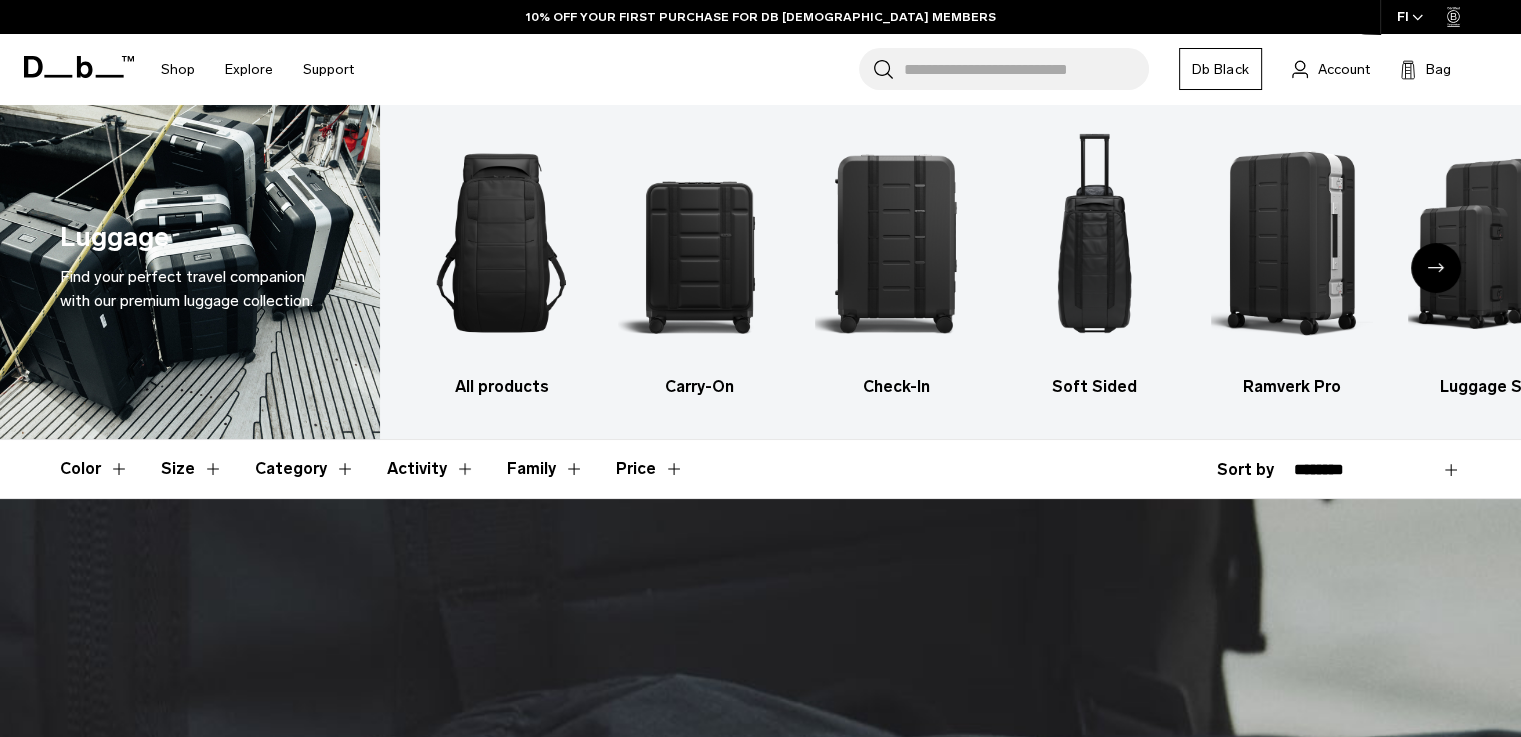scroll, scrollTop: 14, scrollLeft: 0, axis: vertical 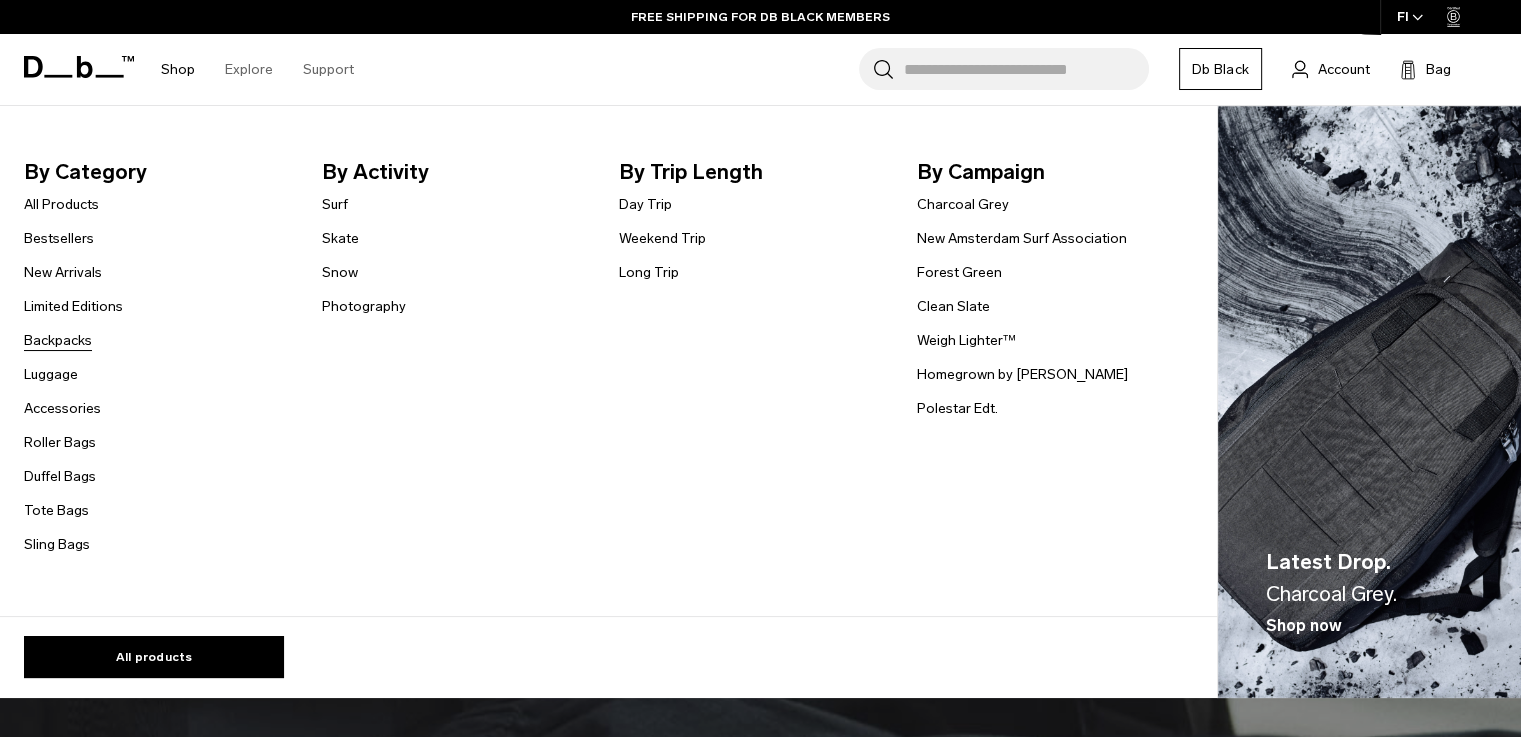 click on "Backpacks" at bounding box center (58, 340) 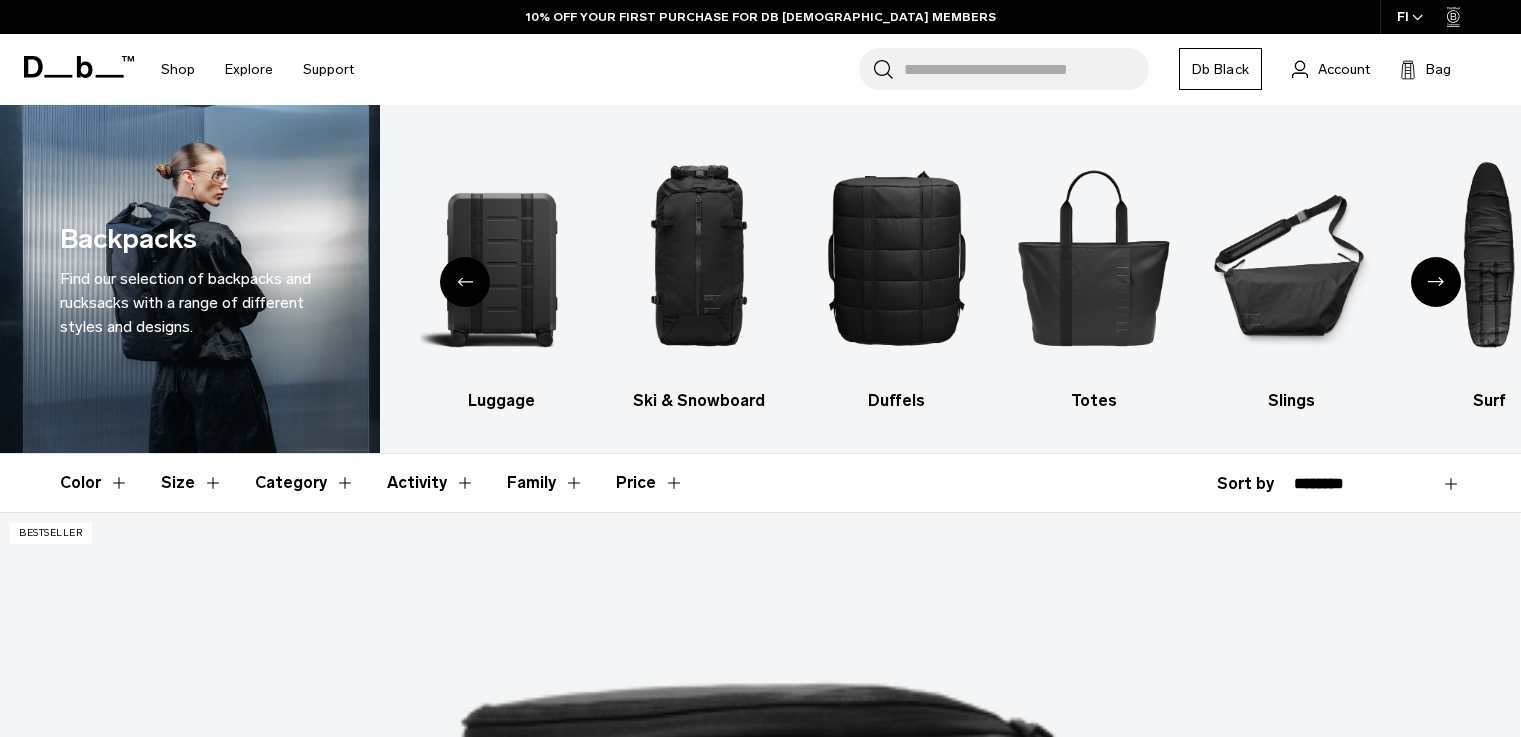 scroll, scrollTop: 400, scrollLeft: 0, axis: vertical 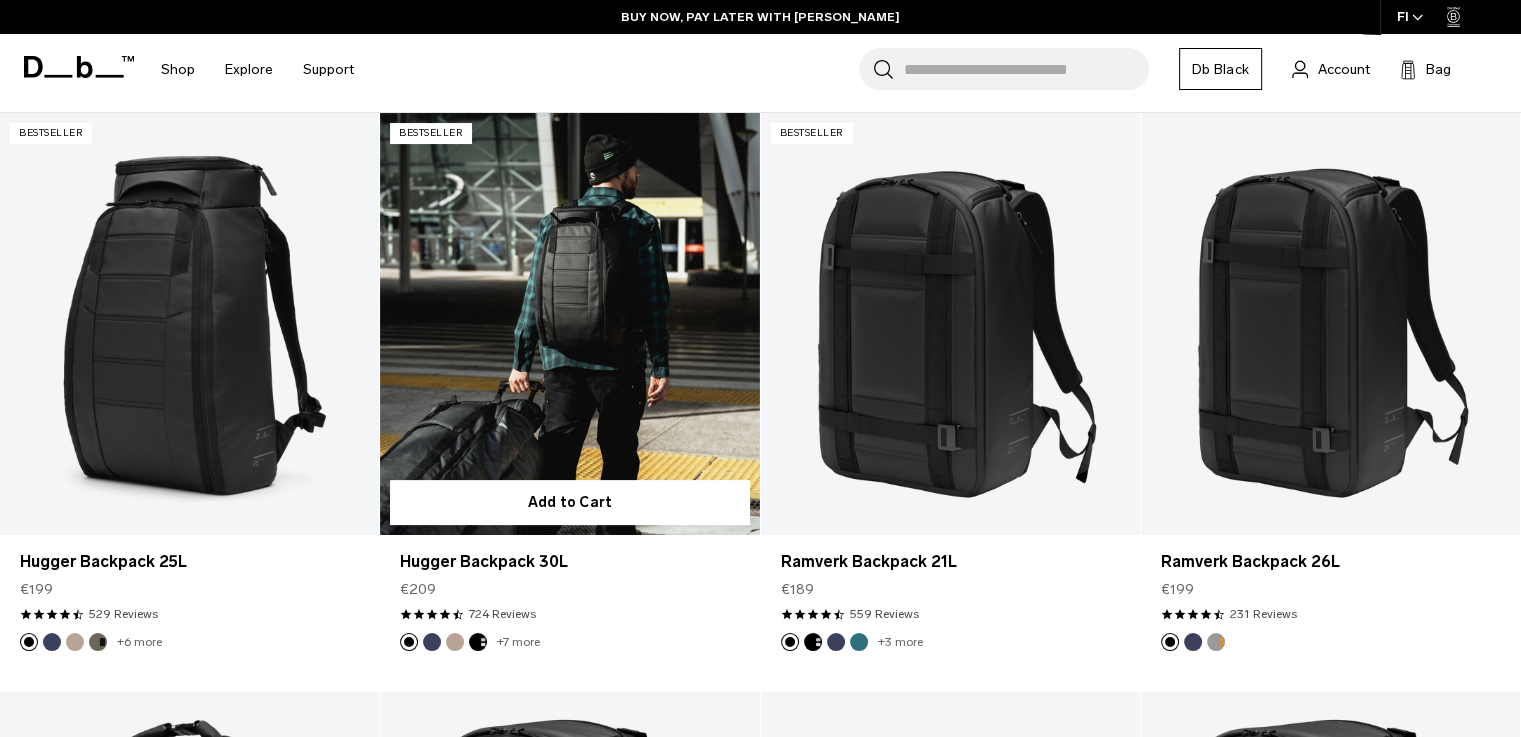 click at bounding box center (569, 323) 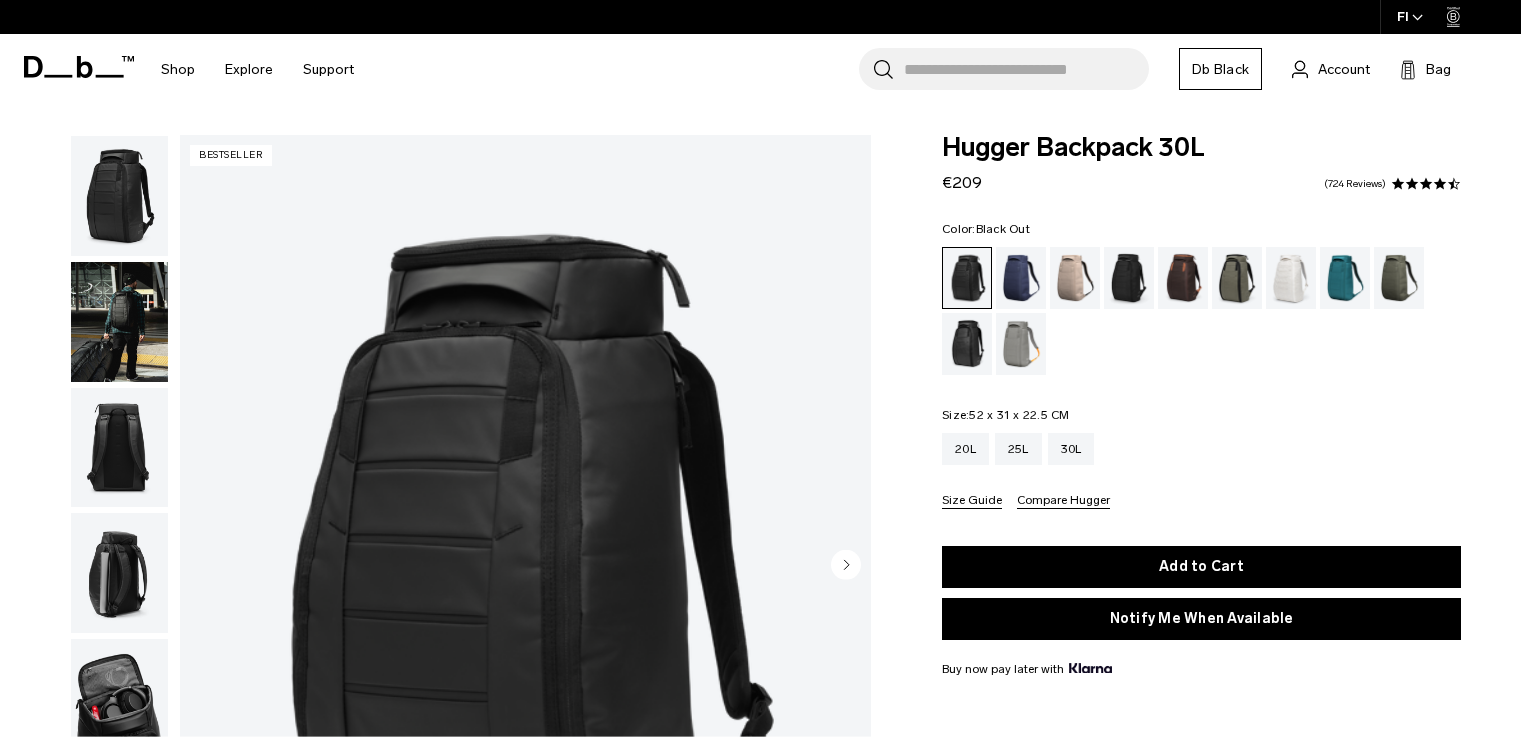 scroll, scrollTop: 0, scrollLeft: 0, axis: both 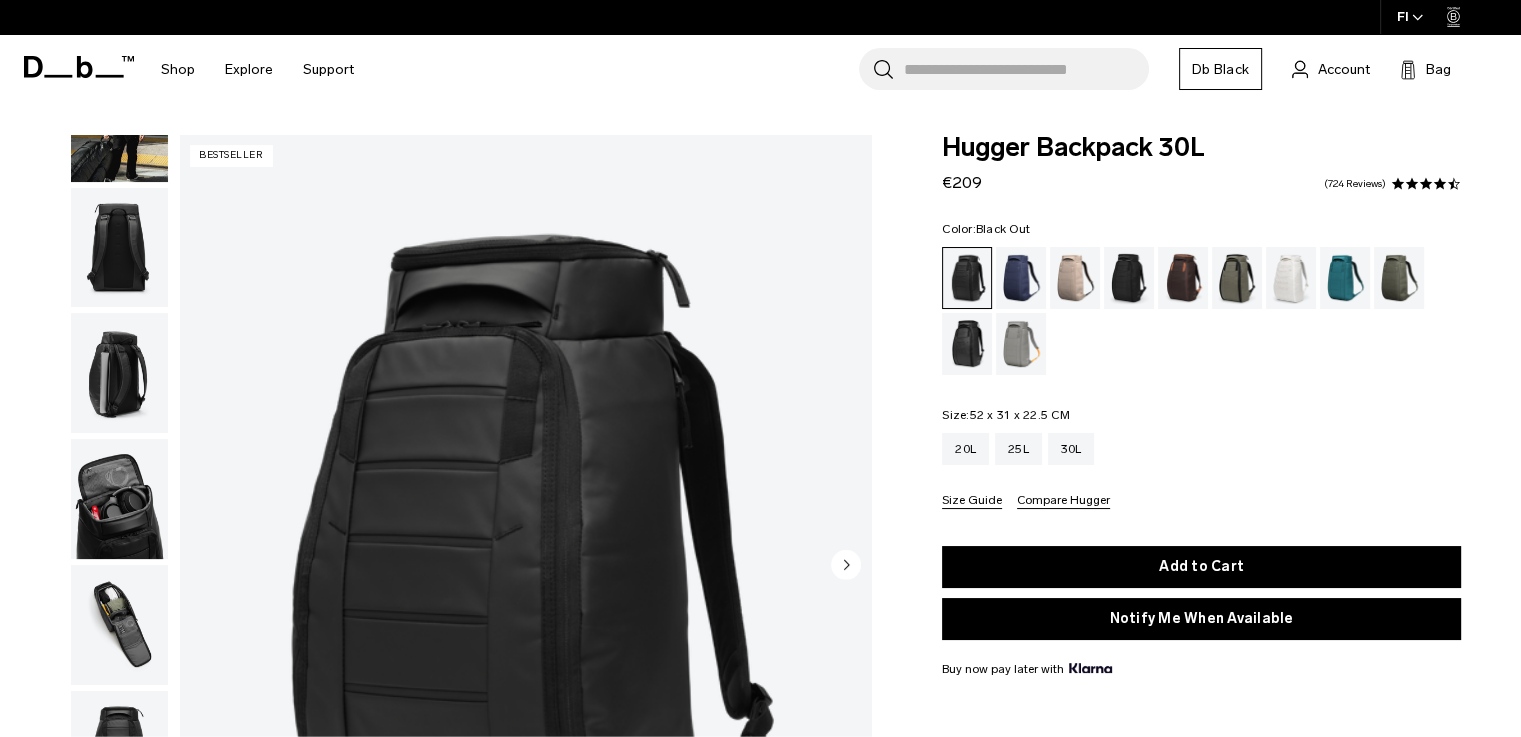 click at bounding box center [119, 373] 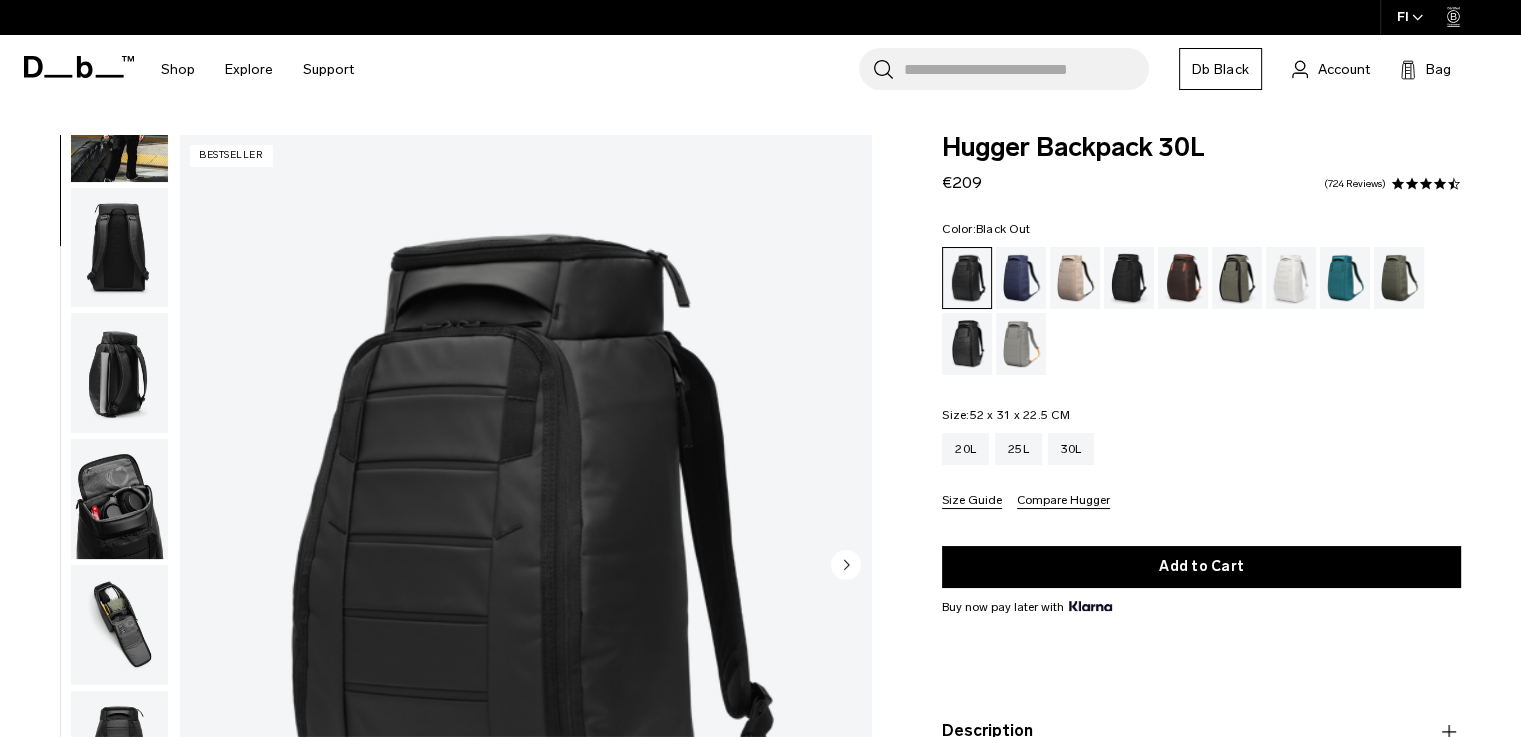 scroll, scrollTop: 100, scrollLeft: 0, axis: vertical 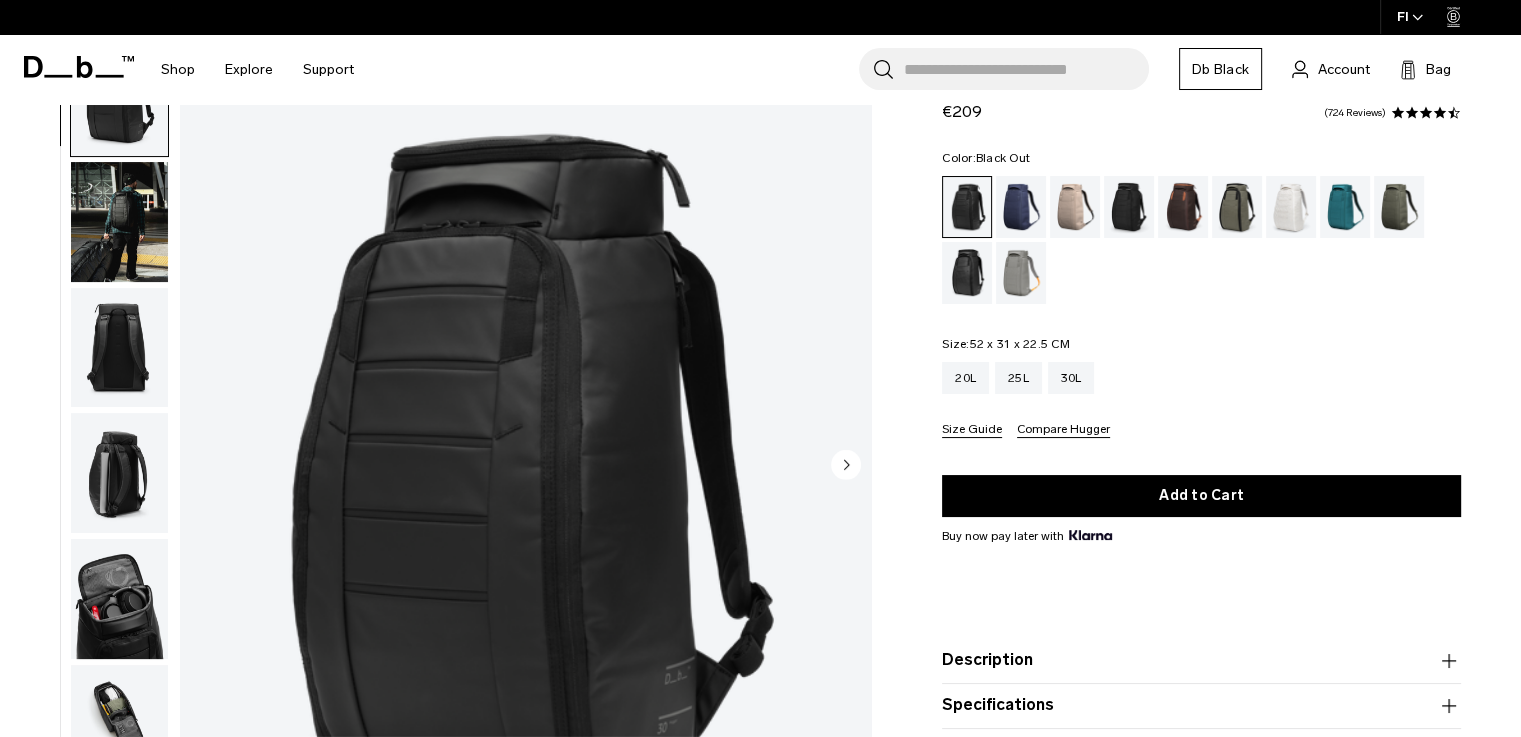 click 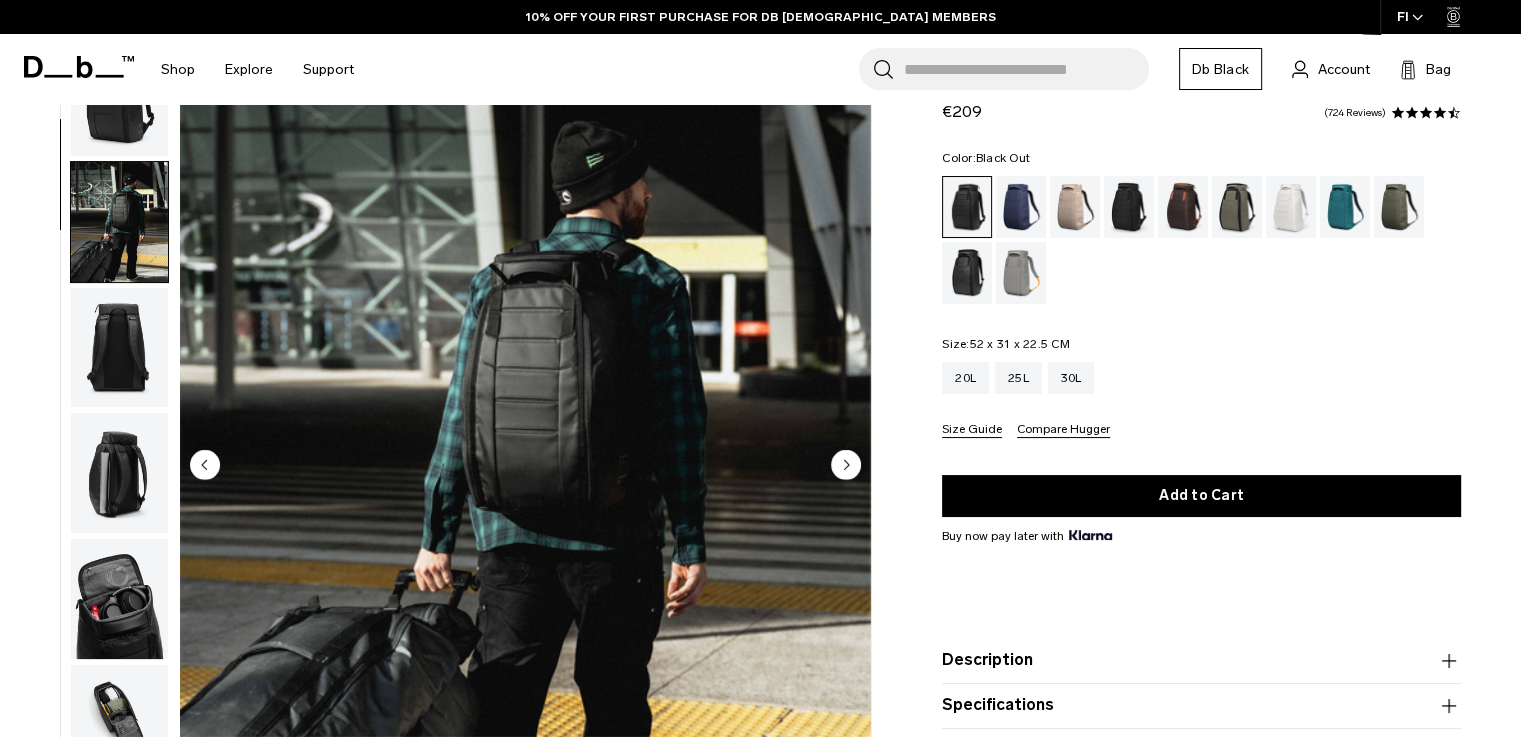 scroll, scrollTop: 126, scrollLeft: 0, axis: vertical 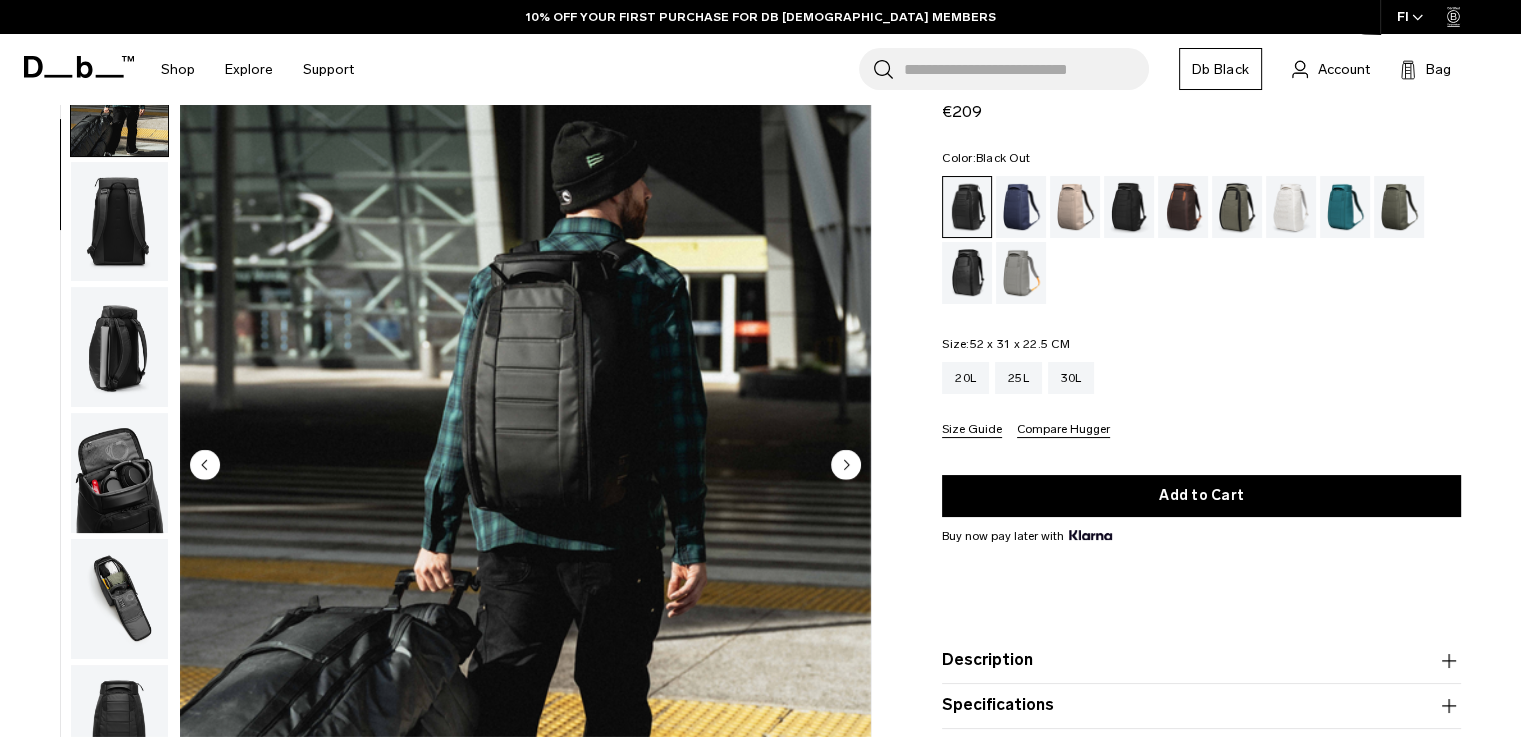 click 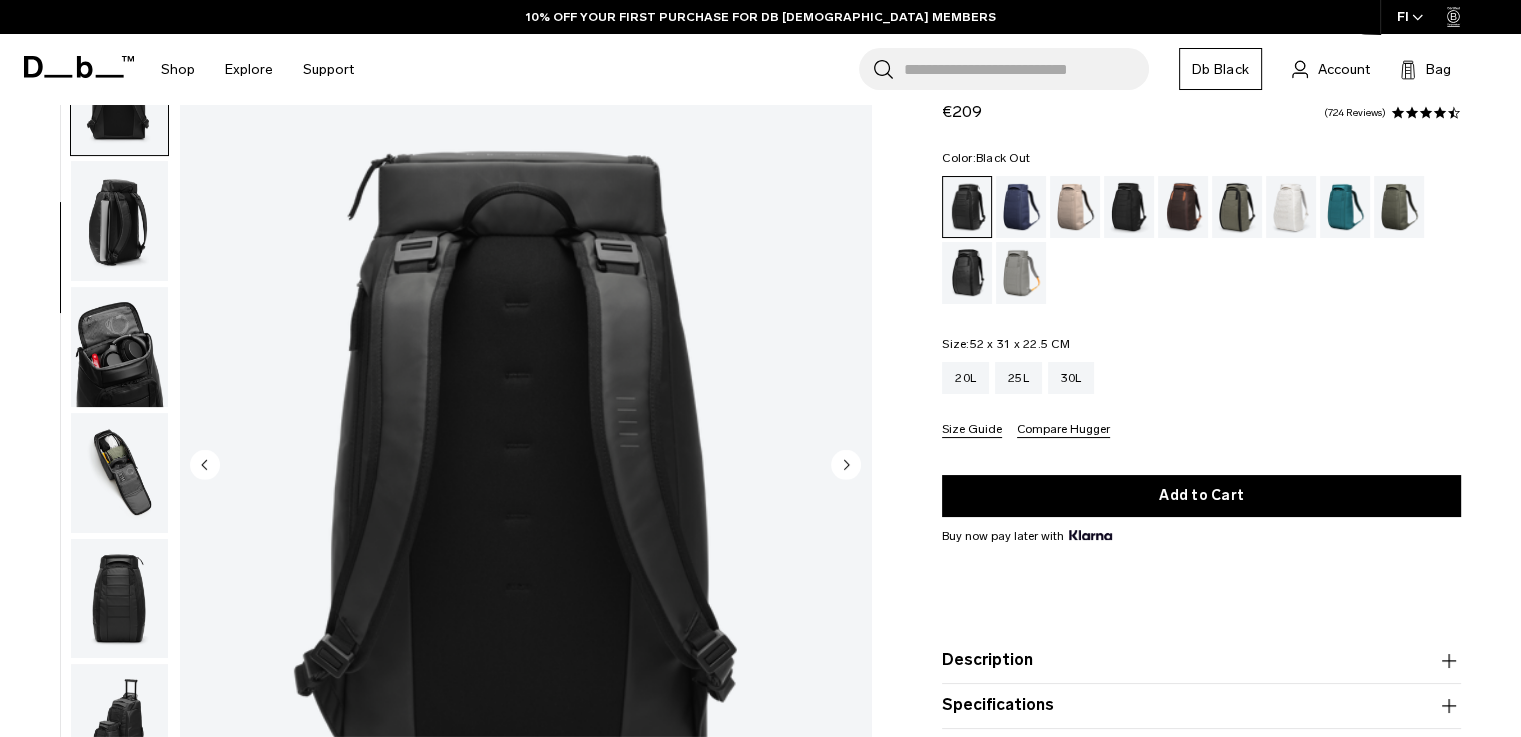 click 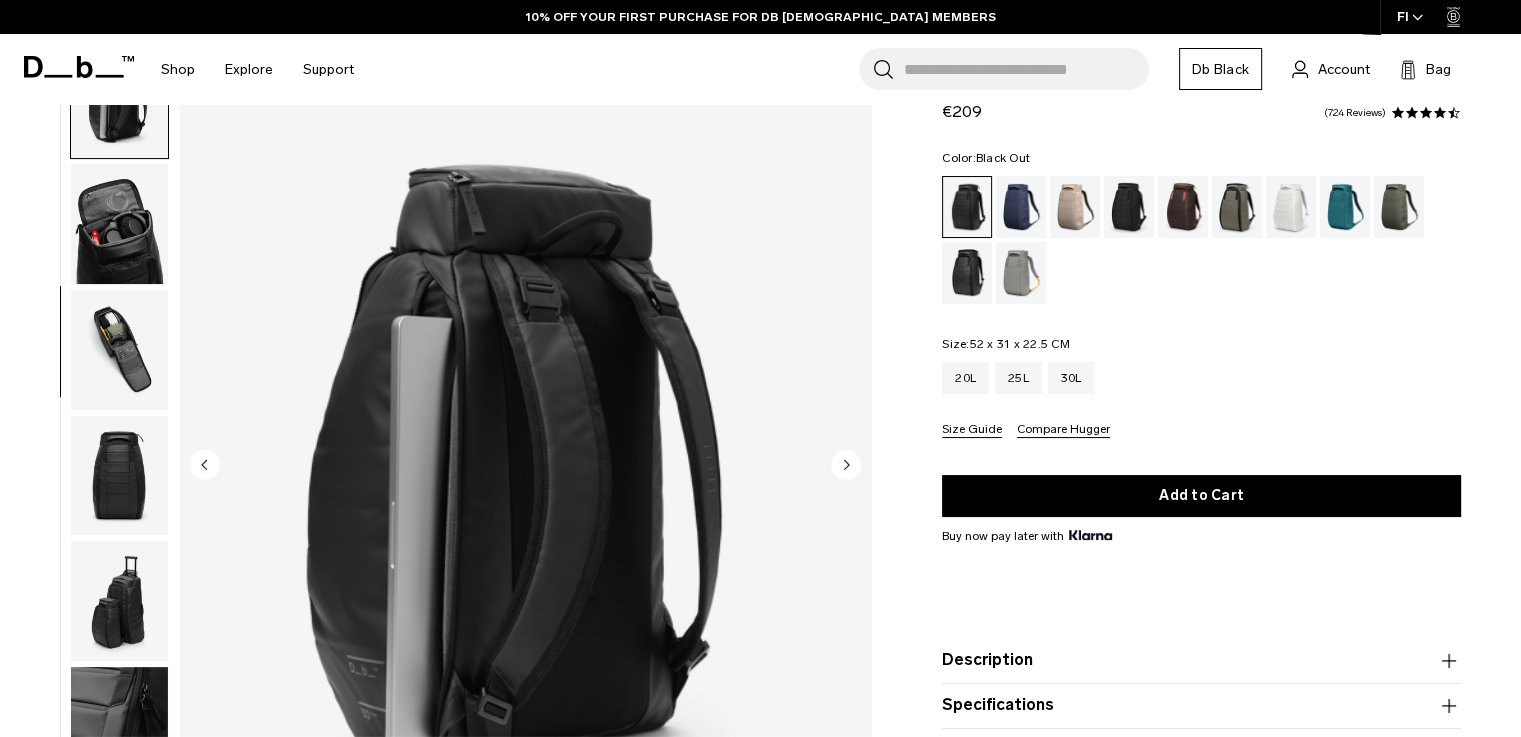 scroll, scrollTop: 378, scrollLeft: 0, axis: vertical 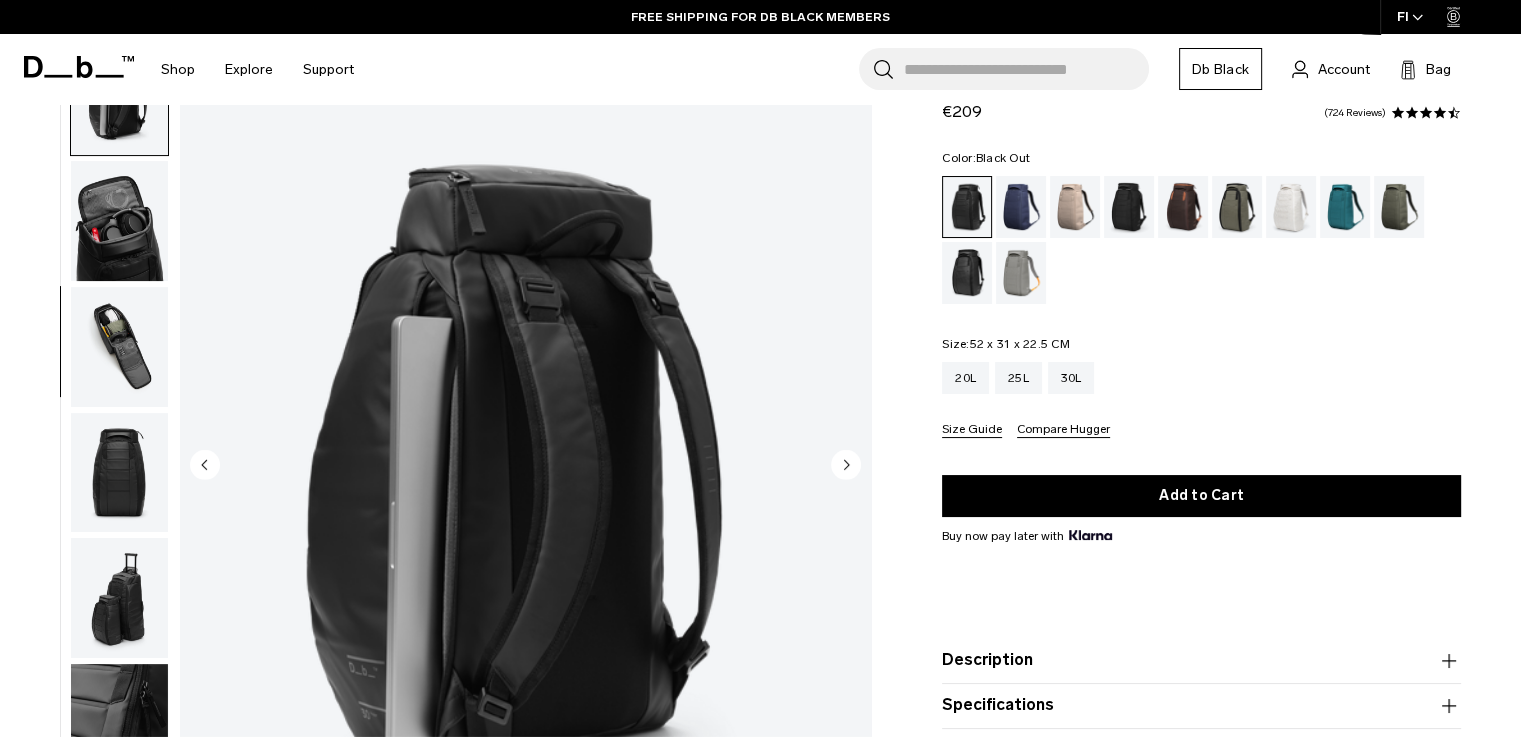 click 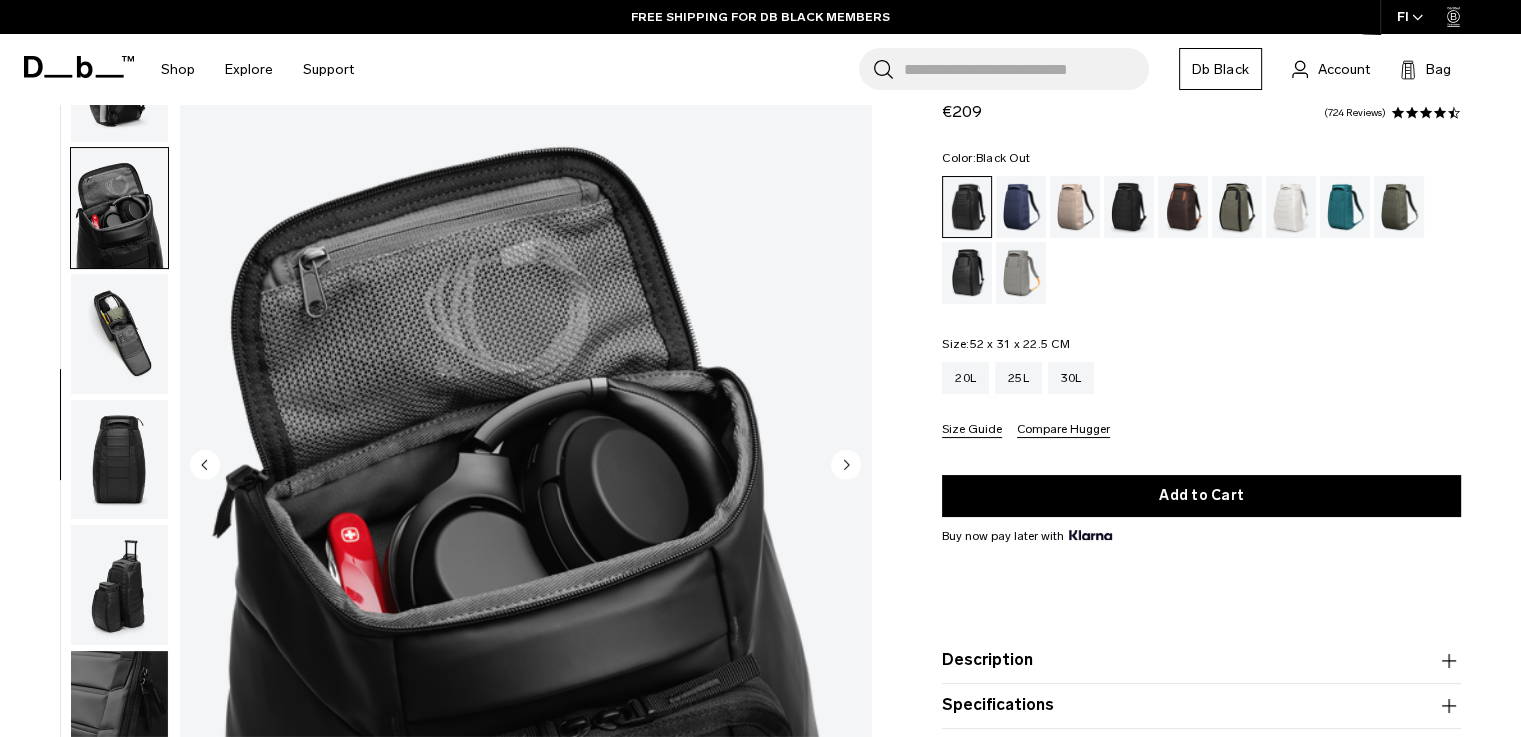 click 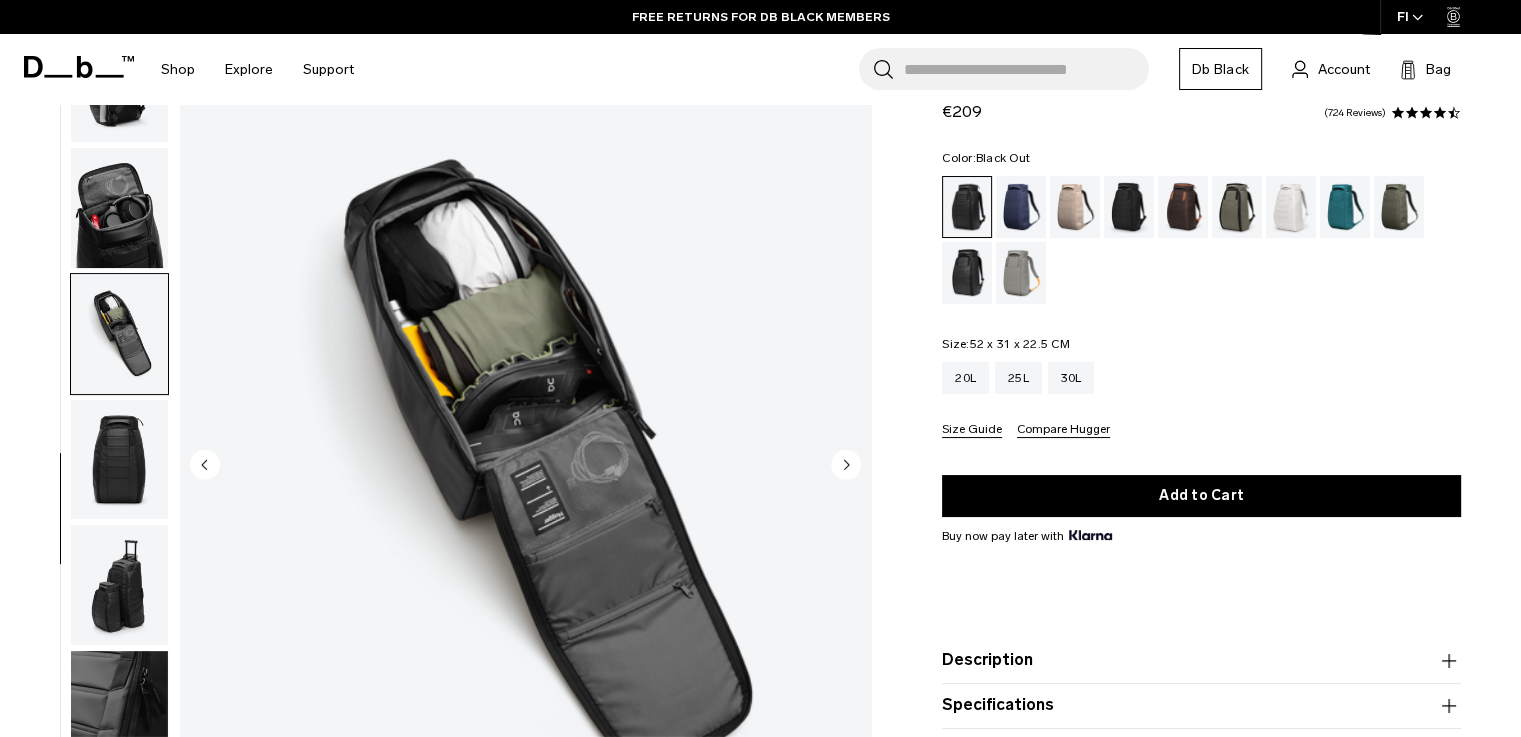 click 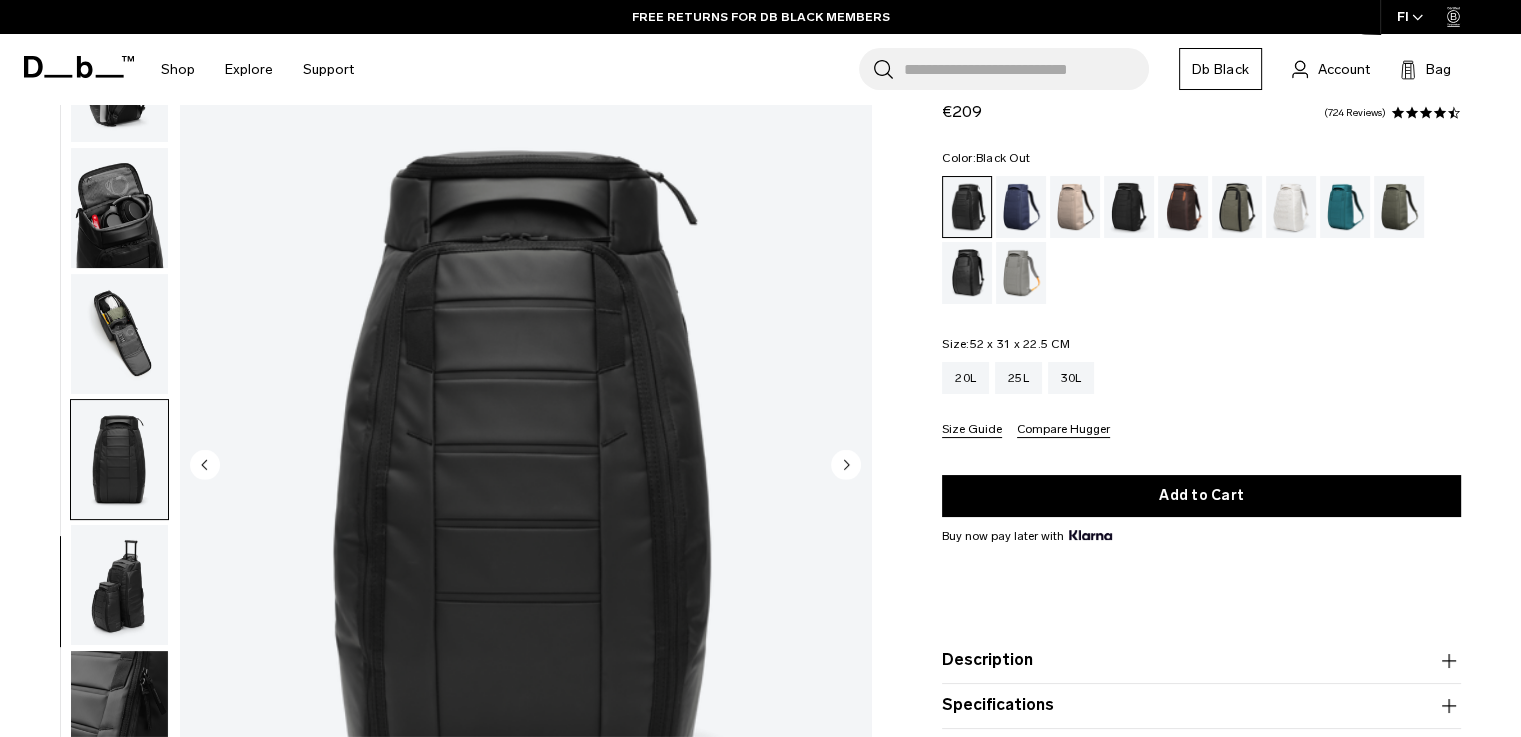 click 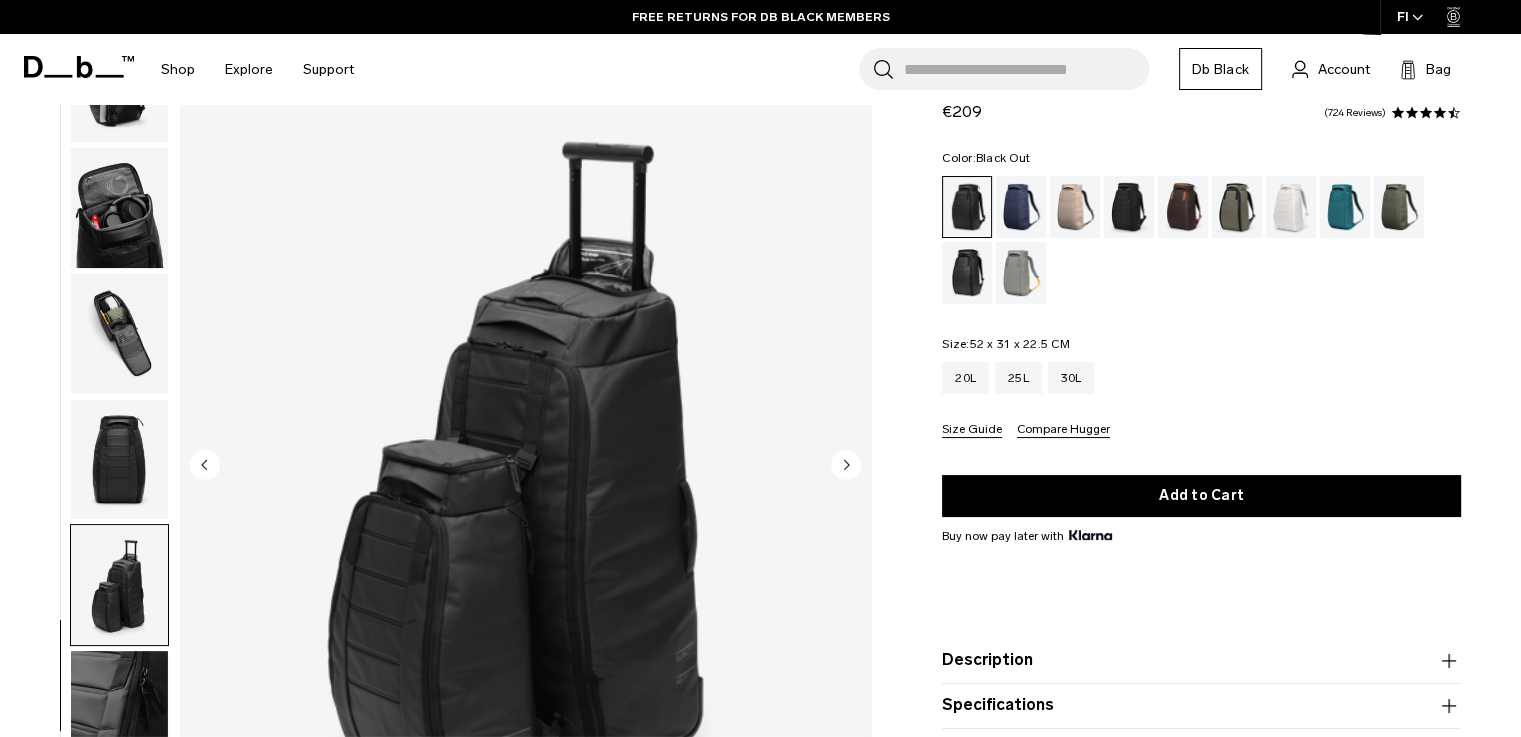 click 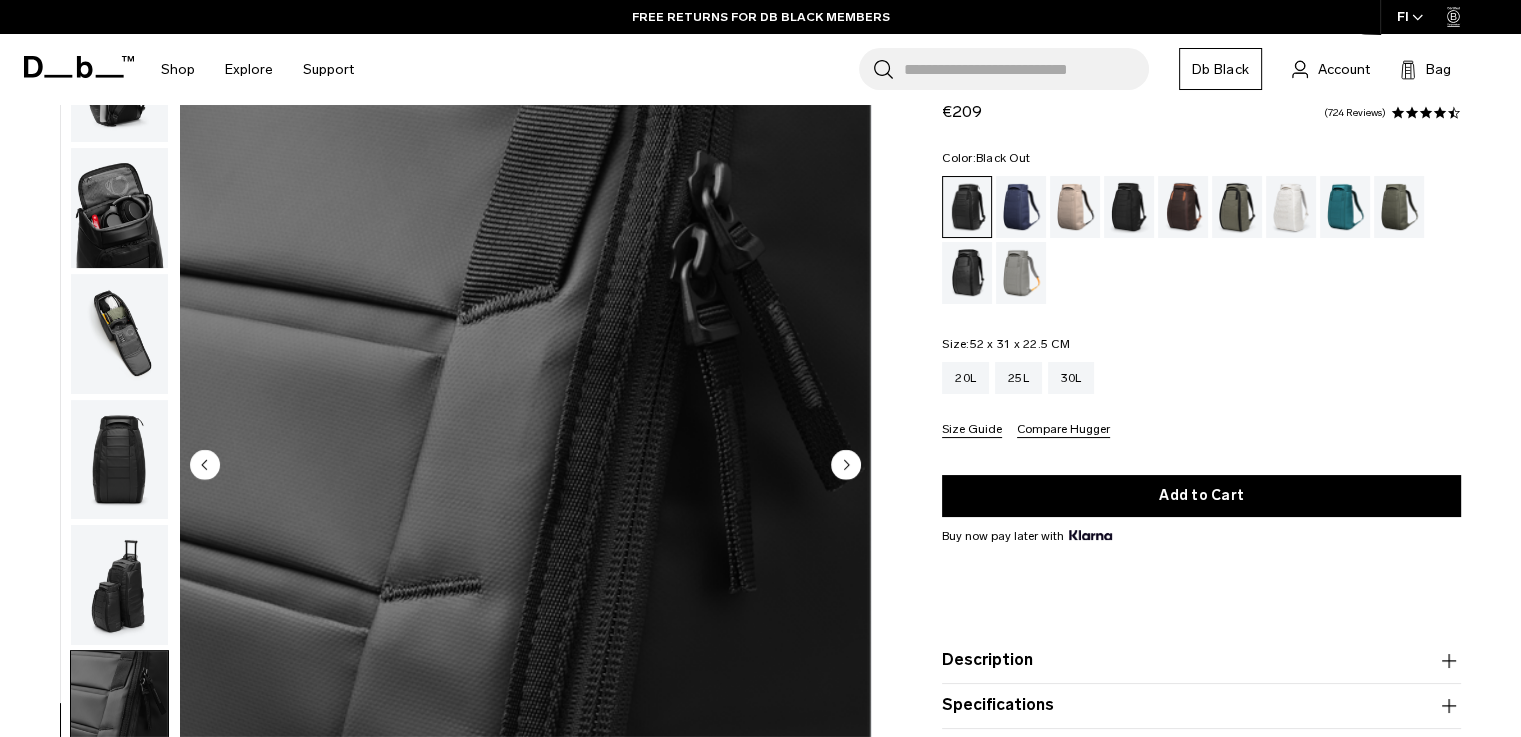 click 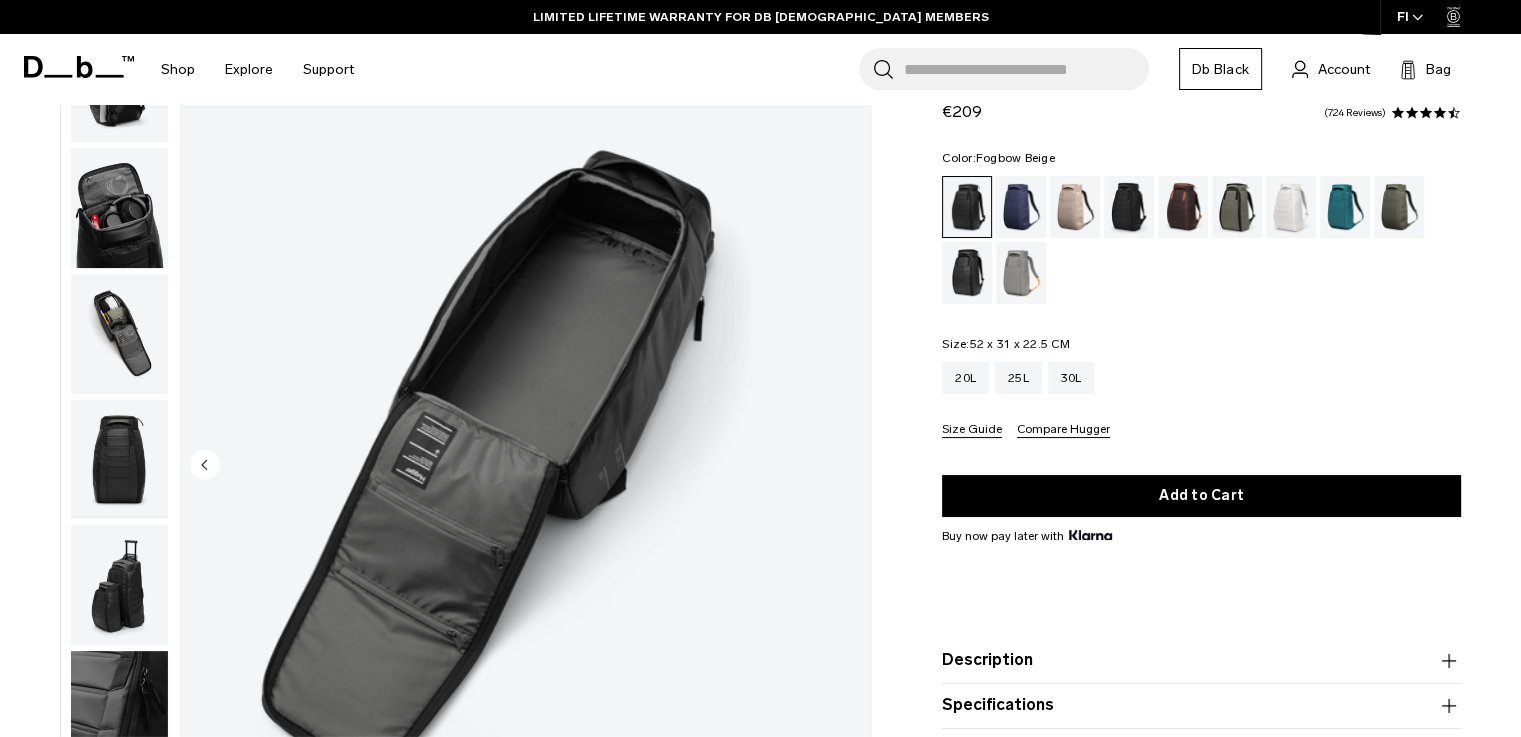 click at bounding box center [1075, 207] 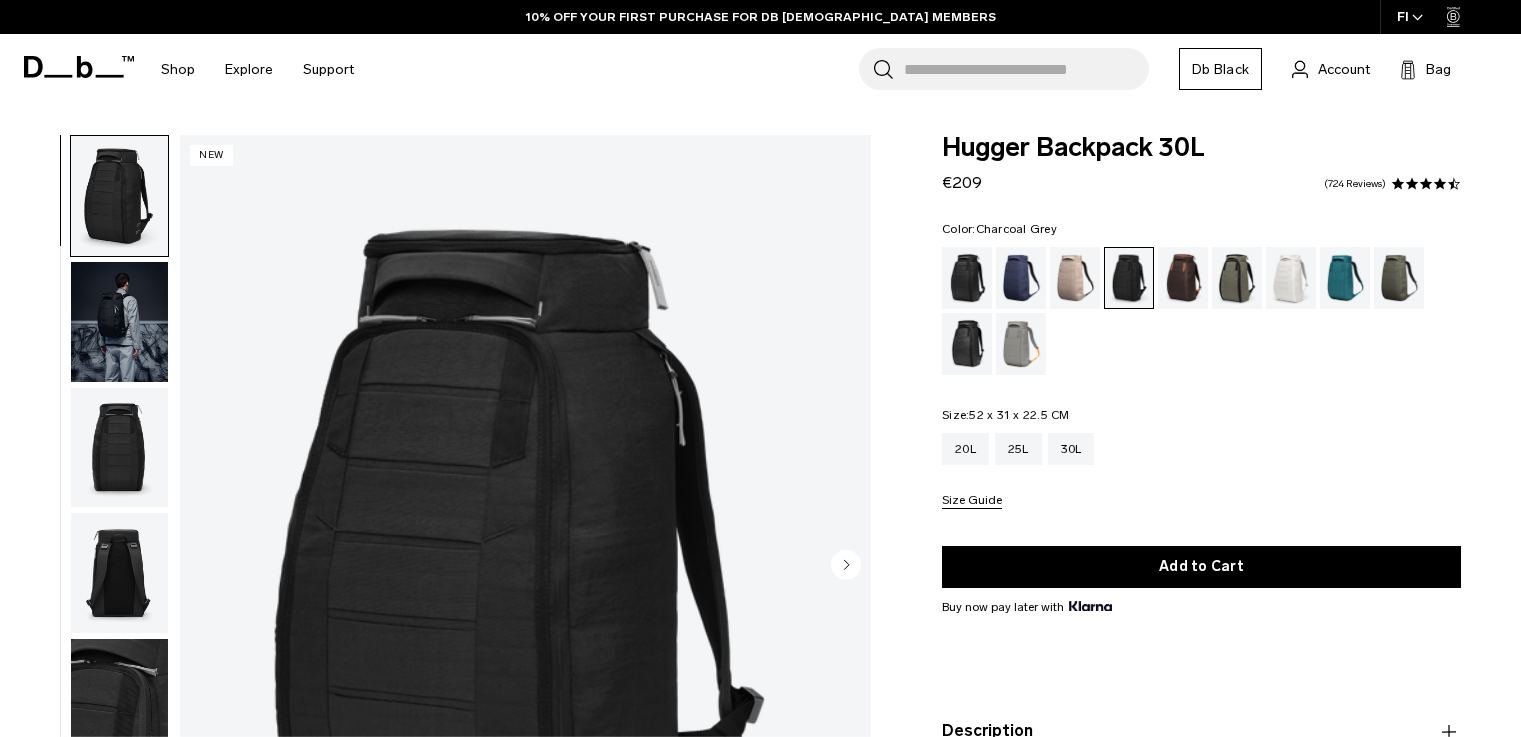 scroll, scrollTop: 200, scrollLeft: 0, axis: vertical 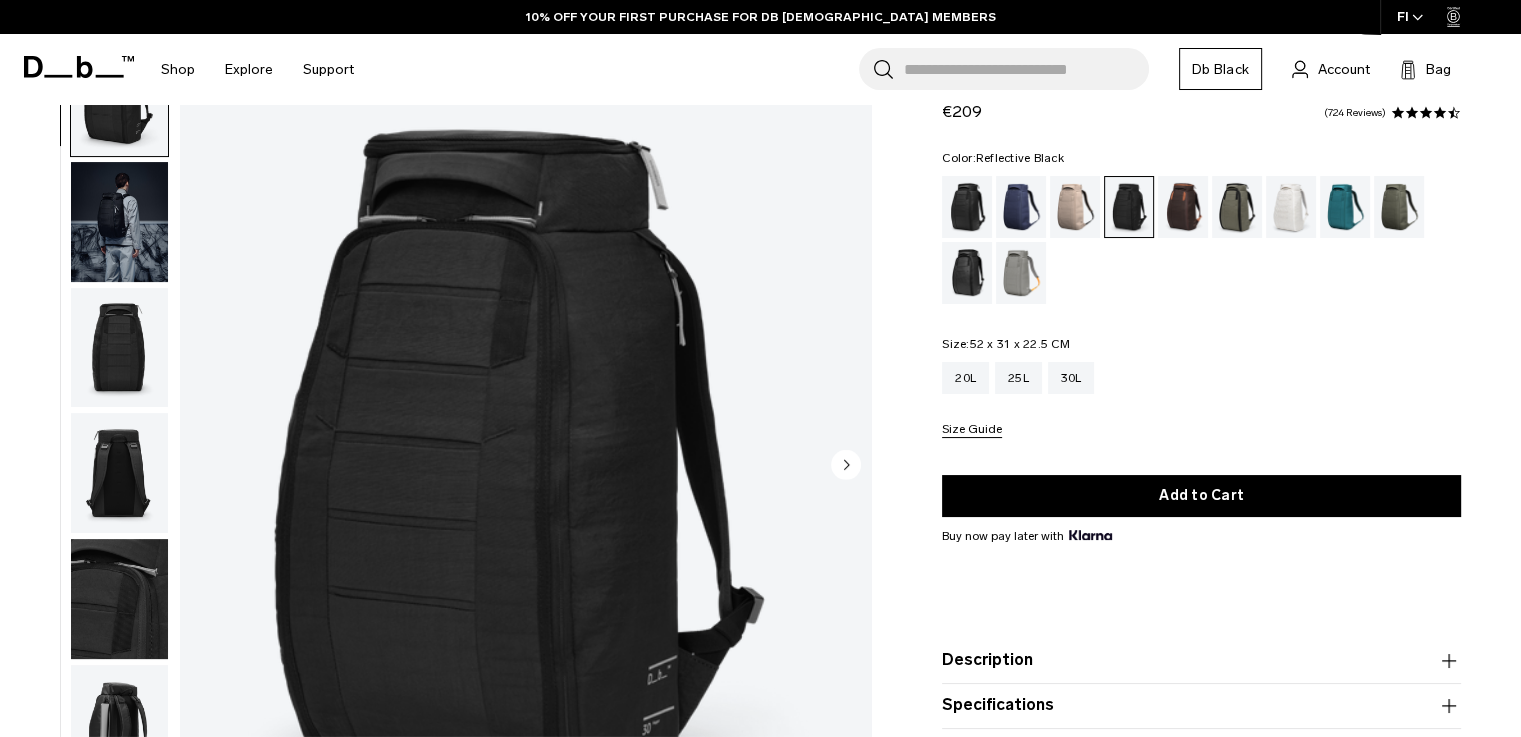 click at bounding box center [967, 273] 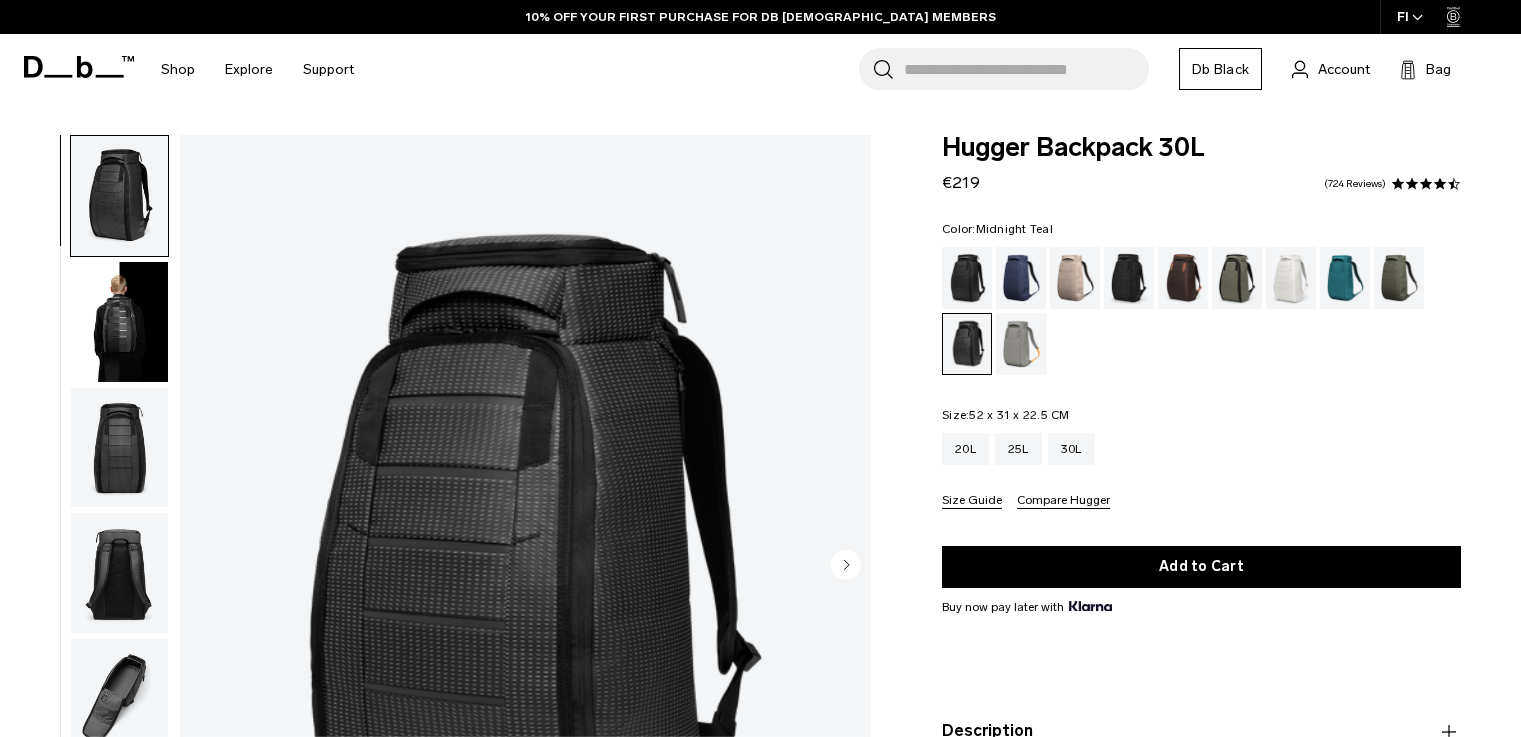 scroll, scrollTop: 0, scrollLeft: 0, axis: both 